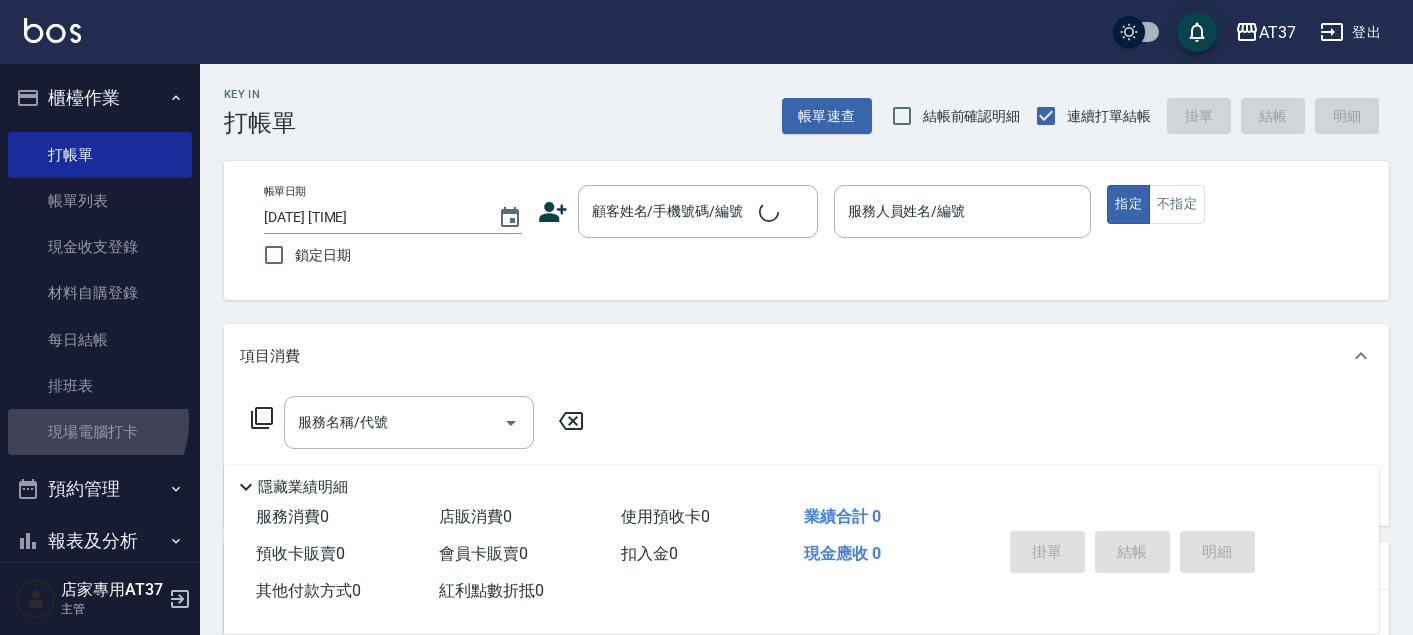 click on "現場電腦打卡" at bounding box center [100, 432] 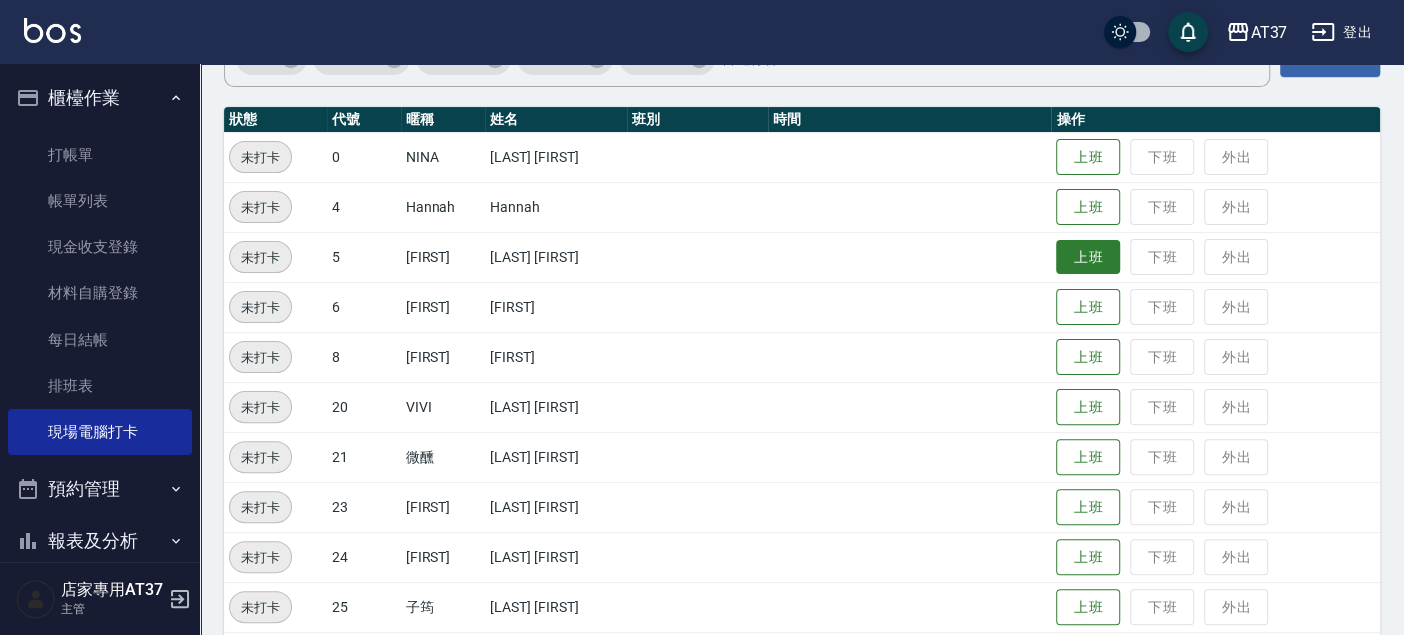 scroll, scrollTop: 222, scrollLeft: 0, axis: vertical 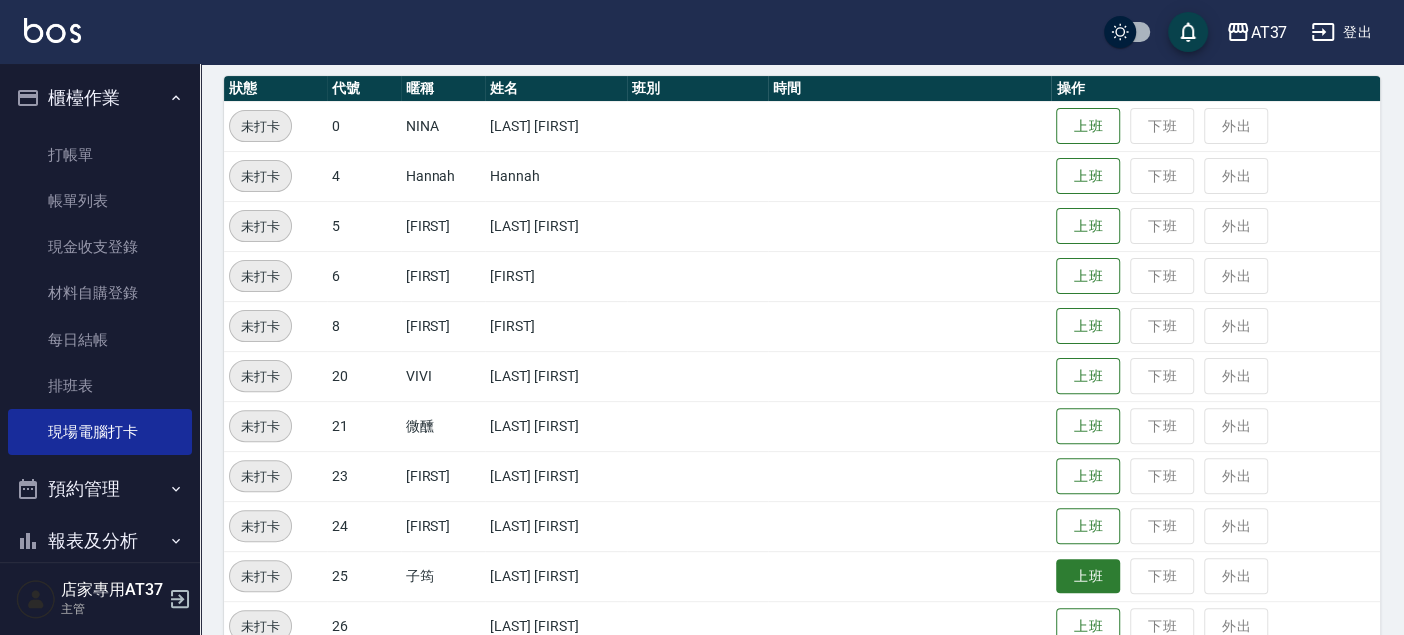 click on "上班" at bounding box center (1088, 576) 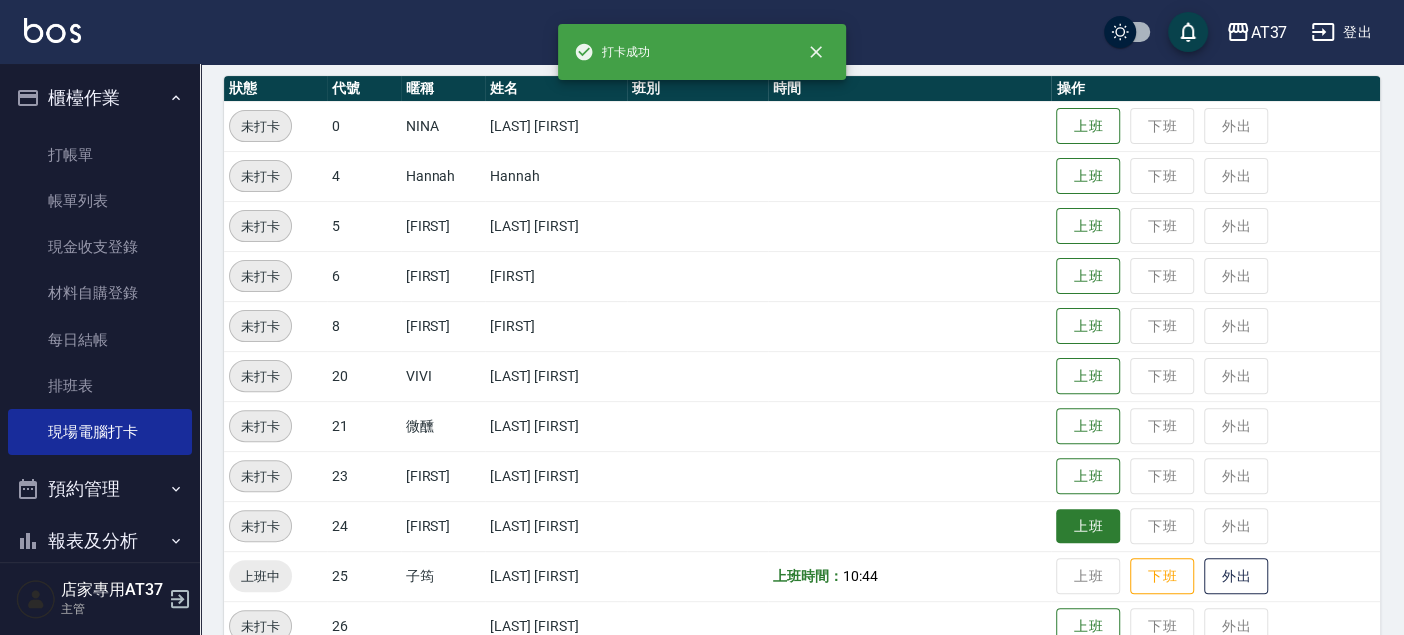 click on "上班" at bounding box center [1088, 526] 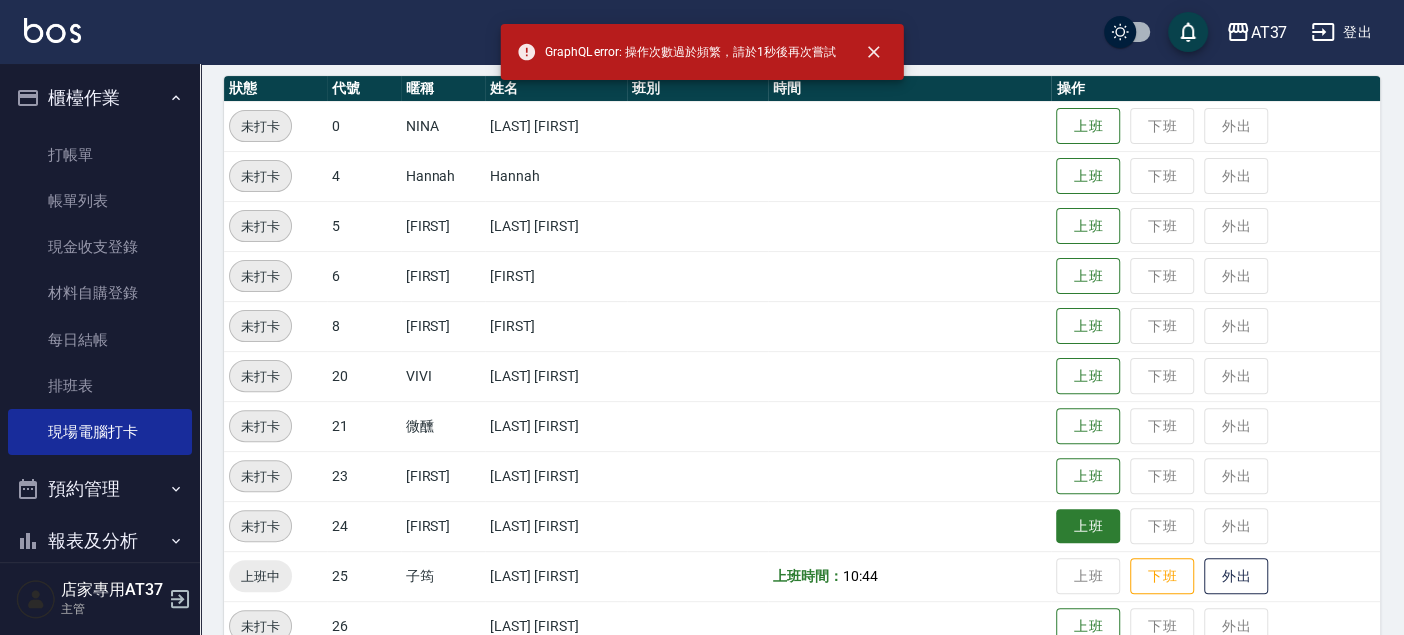 click on "上班" at bounding box center [1088, 526] 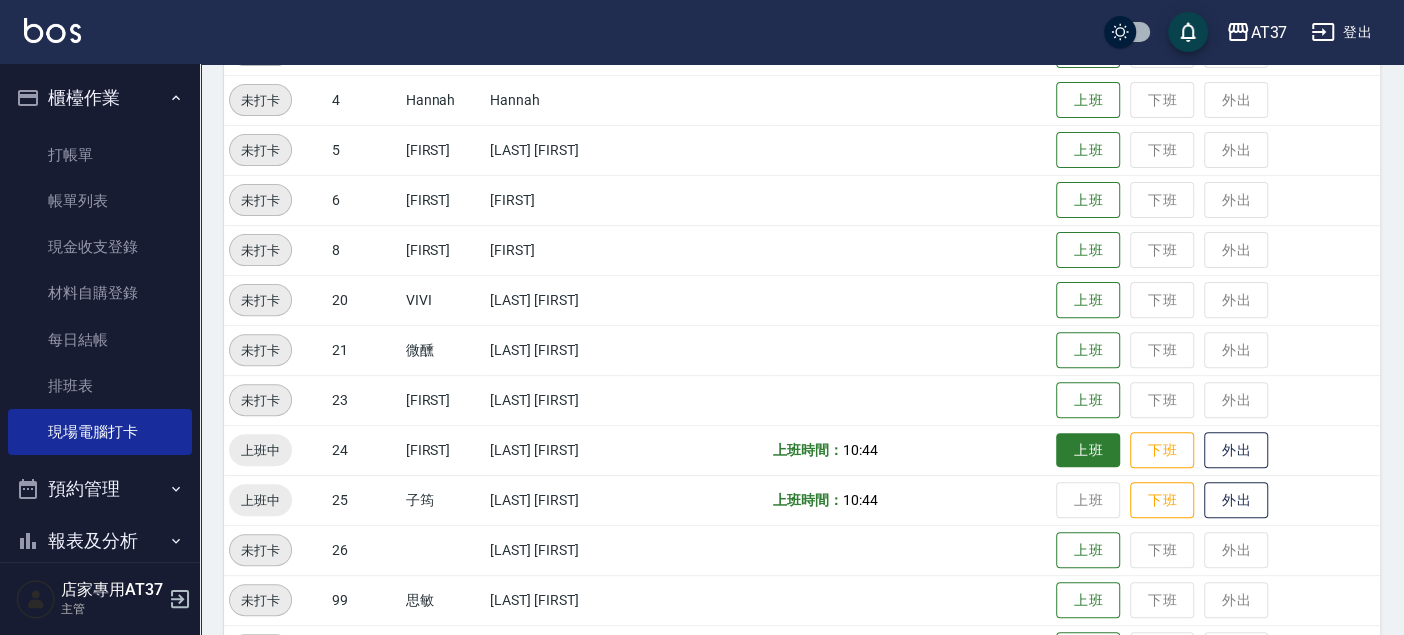 scroll, scrollTop: 333, scrollLeft: 0, axis: vertical 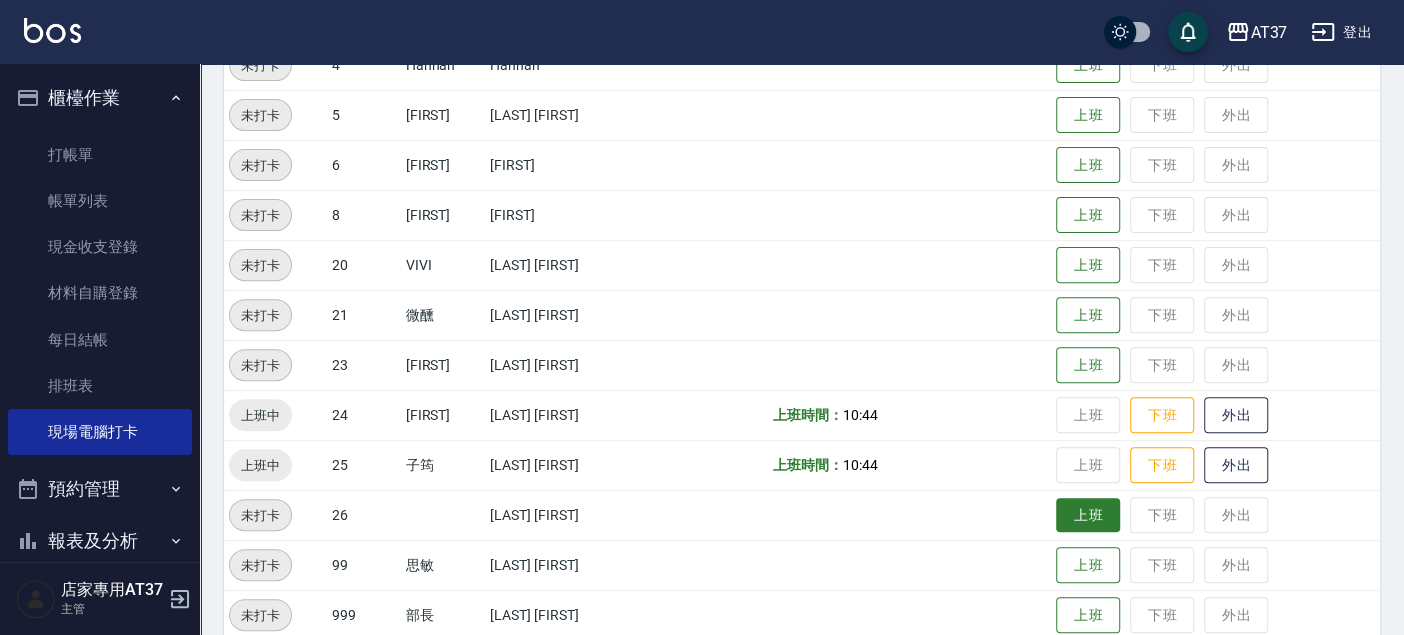 click on "上班" at bounding box center (1088, 515) 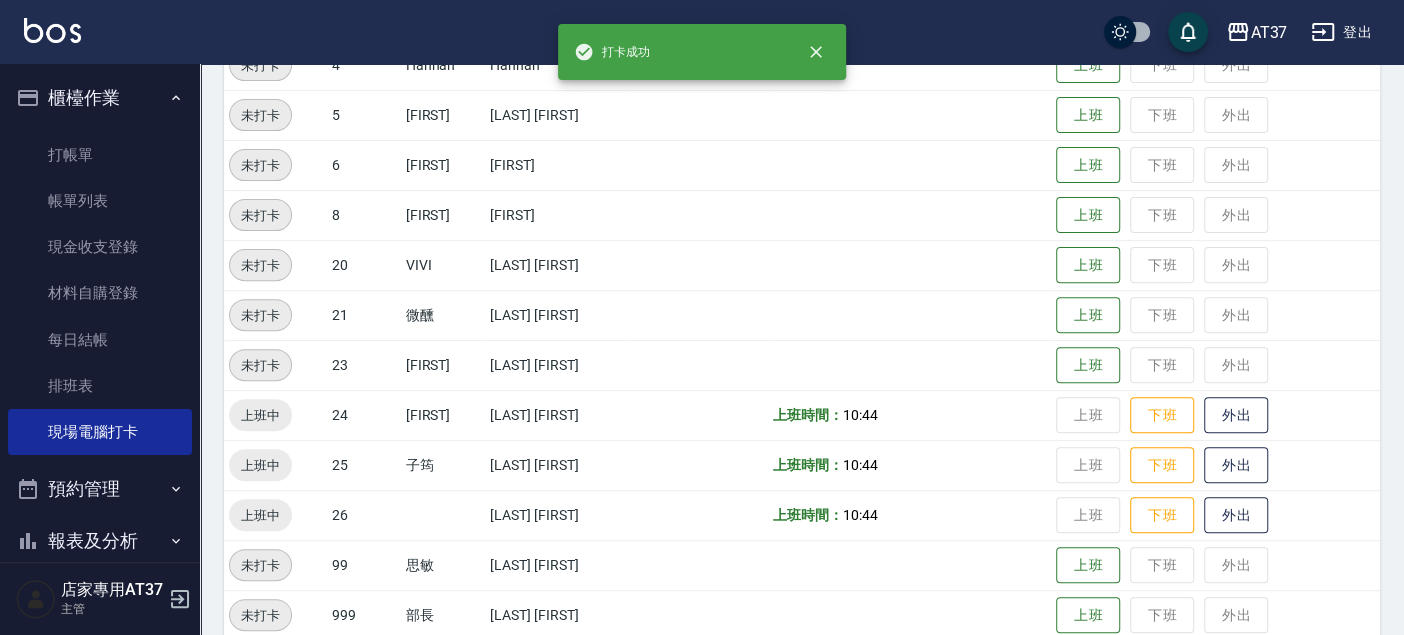 click at bounding box center (909, 115) 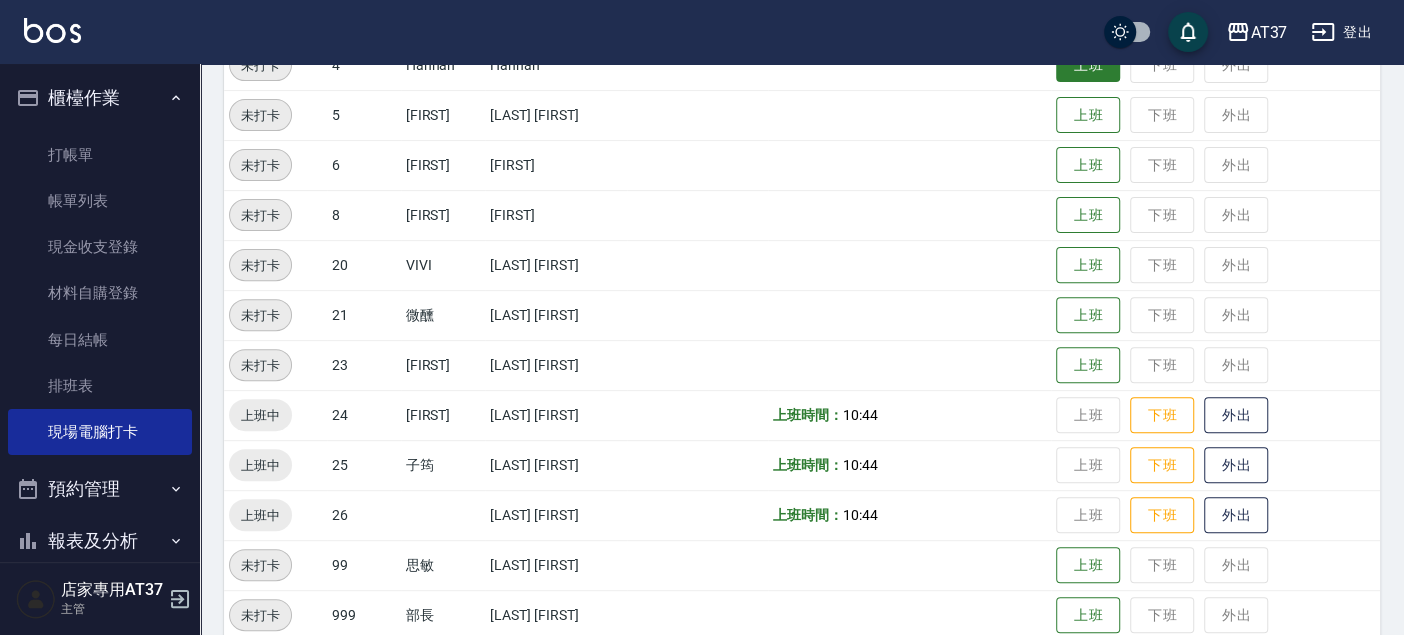 click on "上班" at bounding box center [1088, 65] 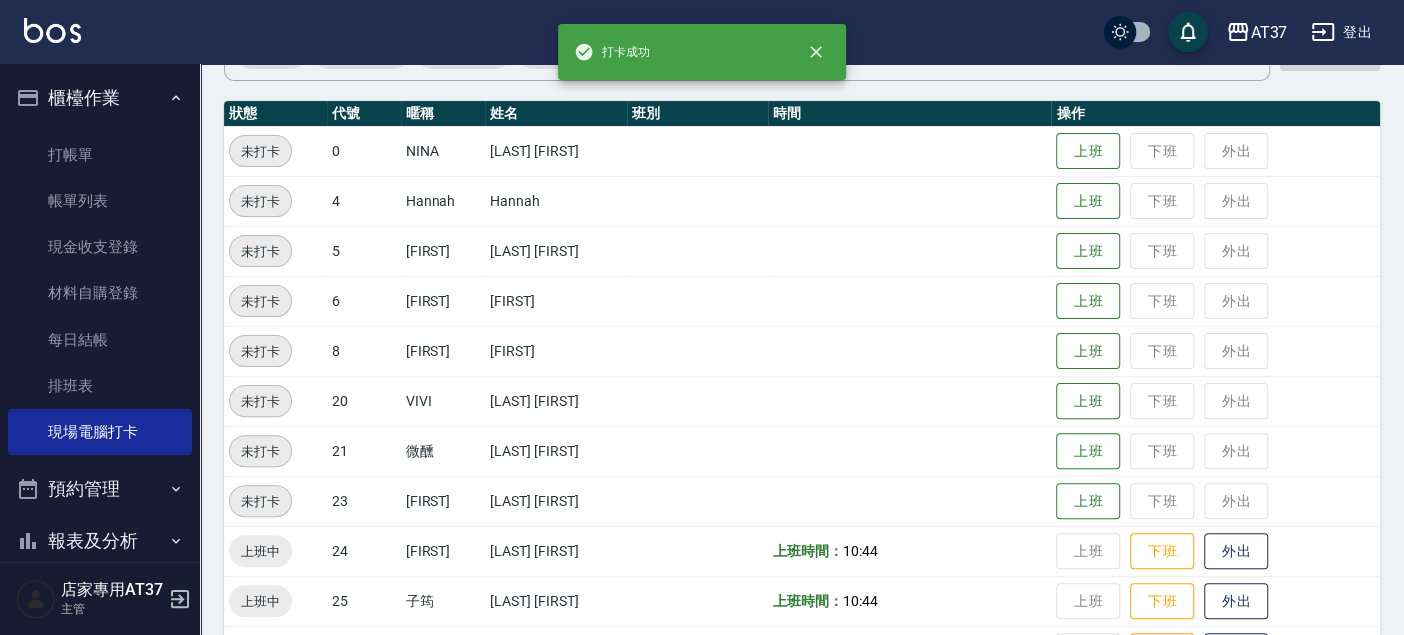 scroll, scrollTop: 111, scrollLeft: 0, axis: vertical 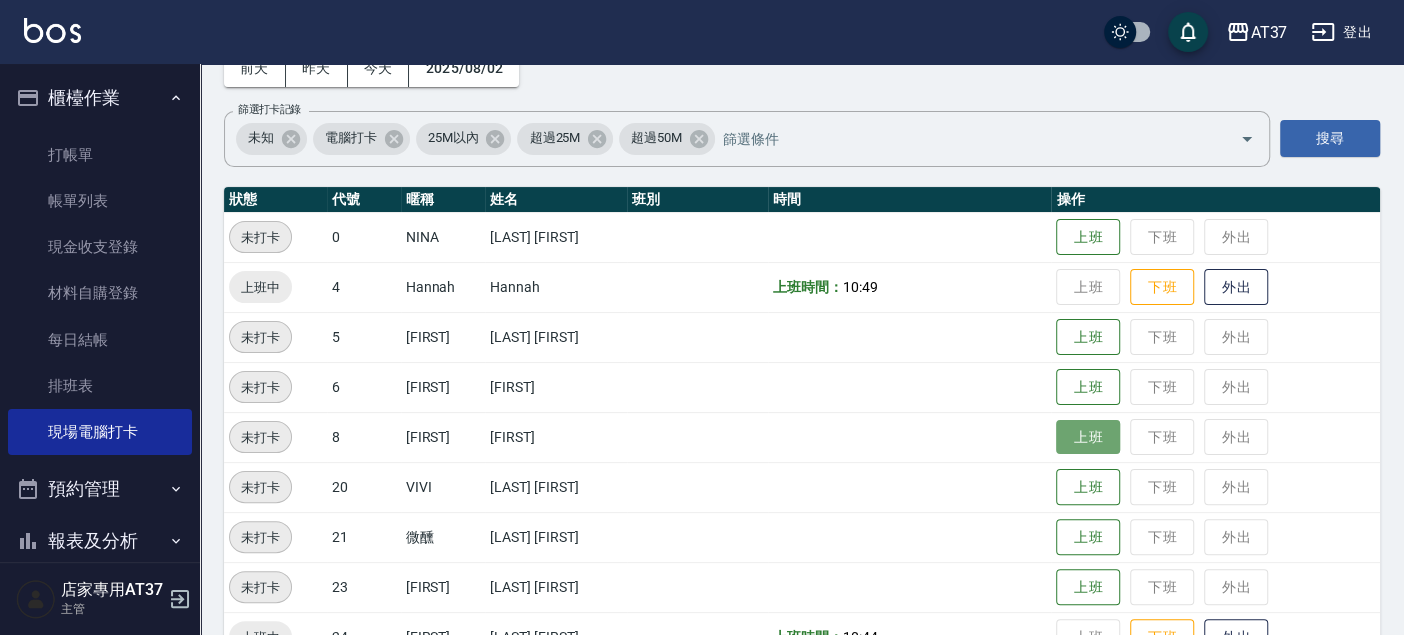click on "上班" at bounding box center [1088, 437] 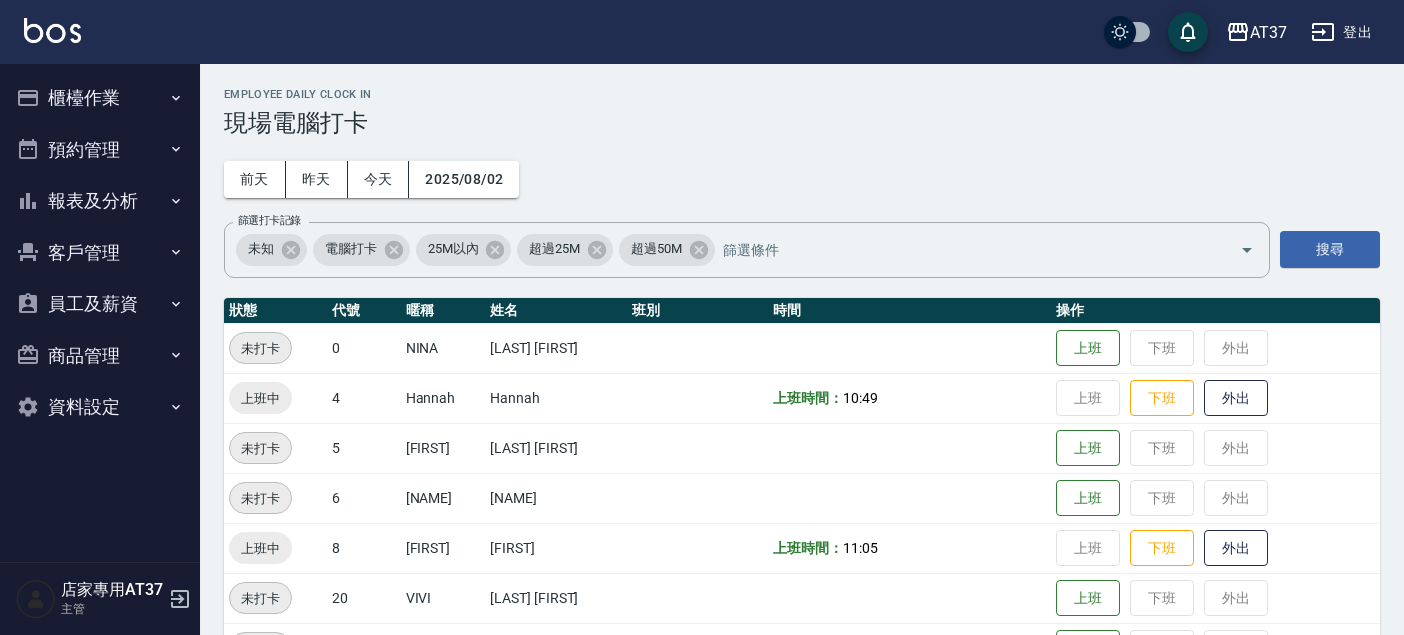 scroll, scrollTop: 111, scrollLeft: 0, axis: vertical 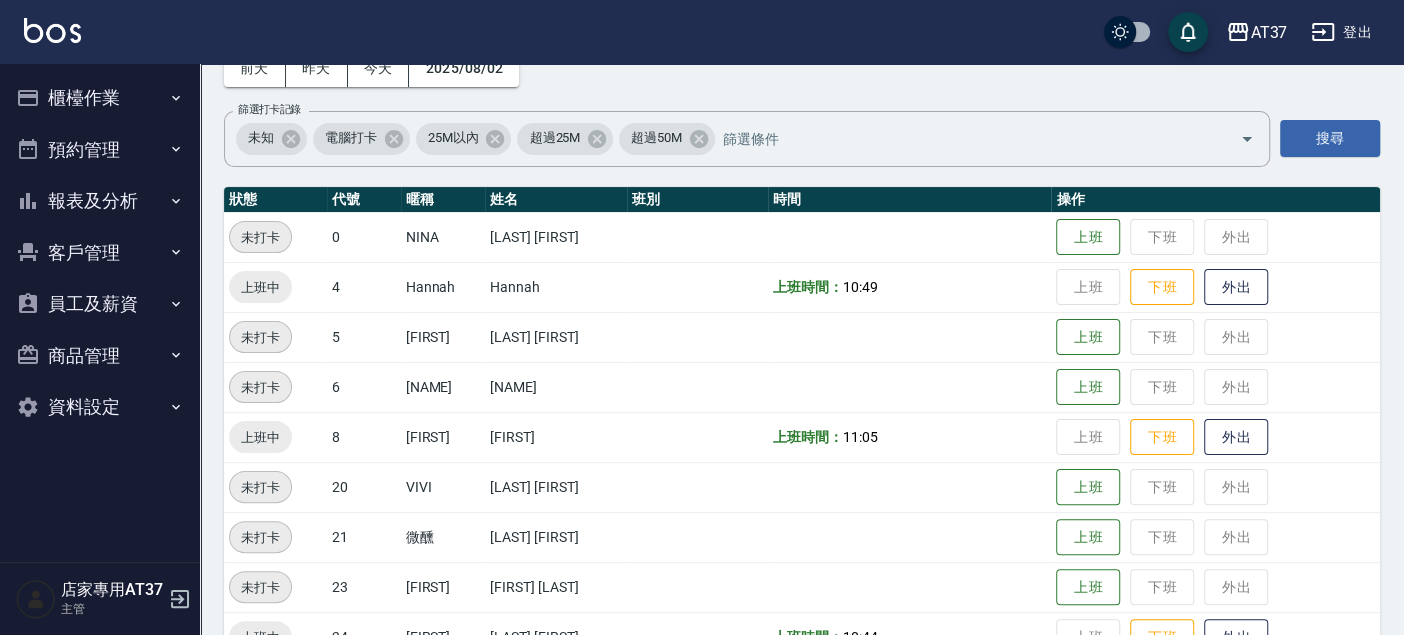 click on "櫃檯作業" at bounding box center [100, 98] 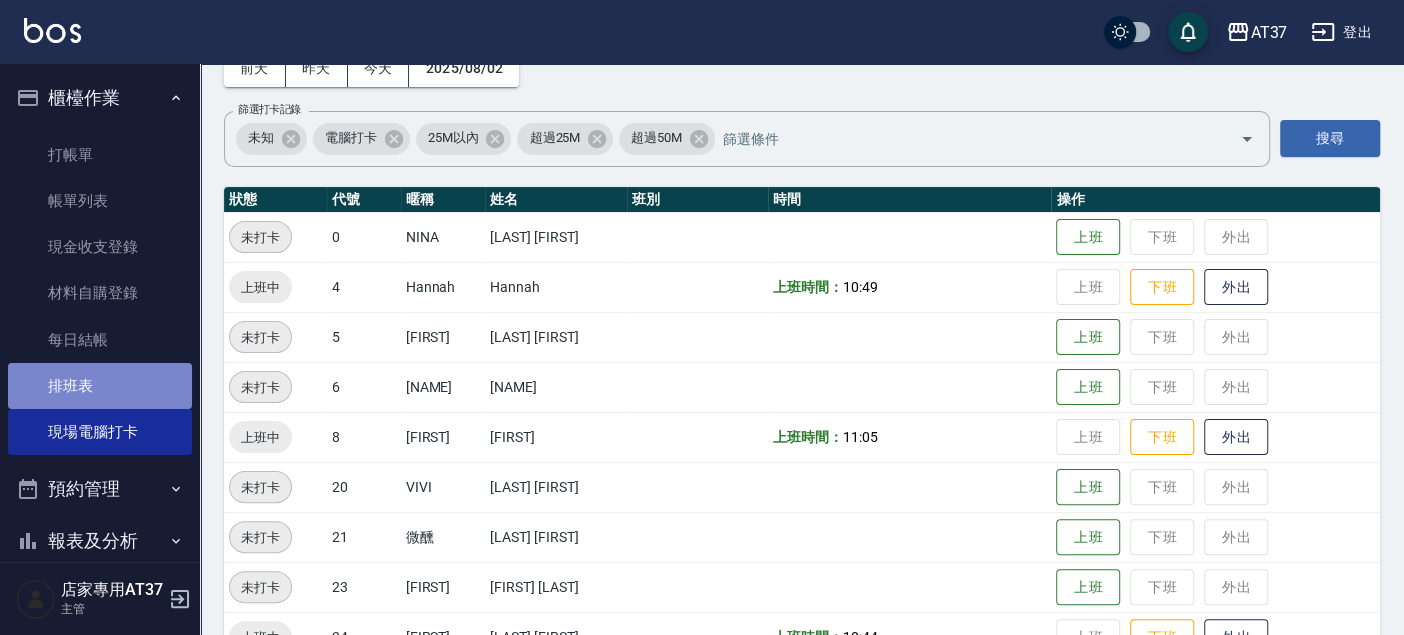 click on "排班表" at bounding box center [100, 386] 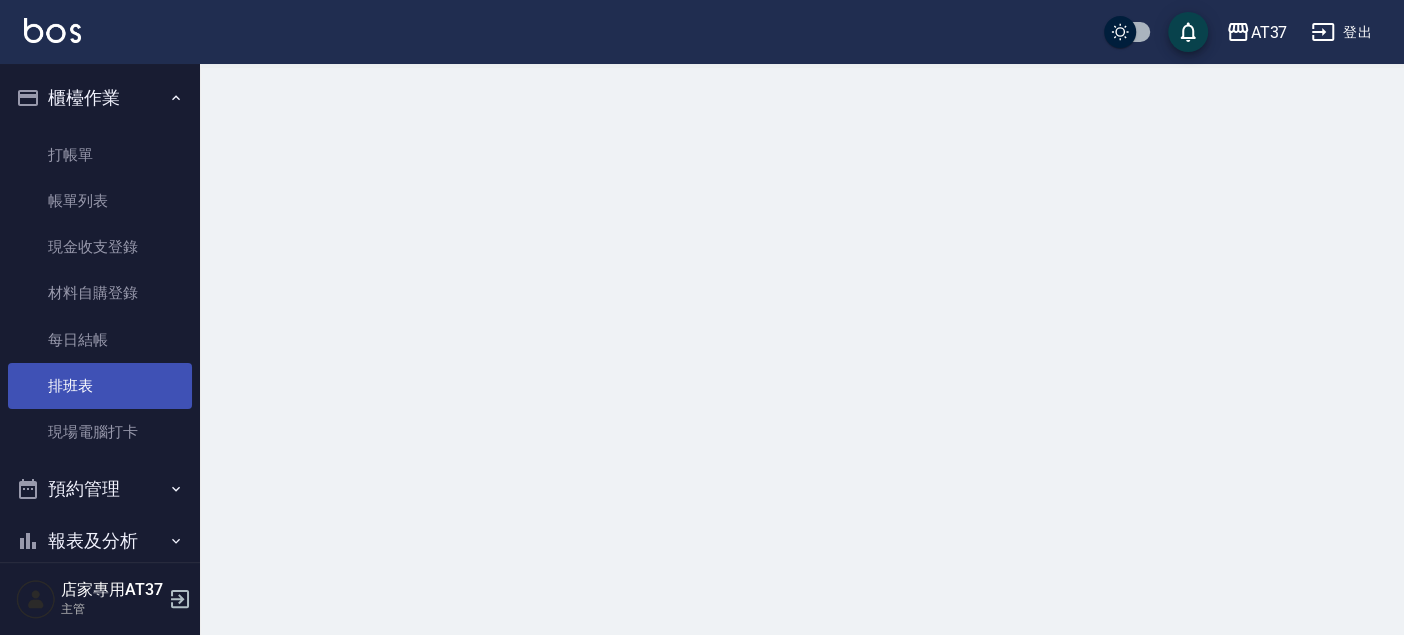 scroll, scrollTop: 0, scrollLeft: 0, axis: both 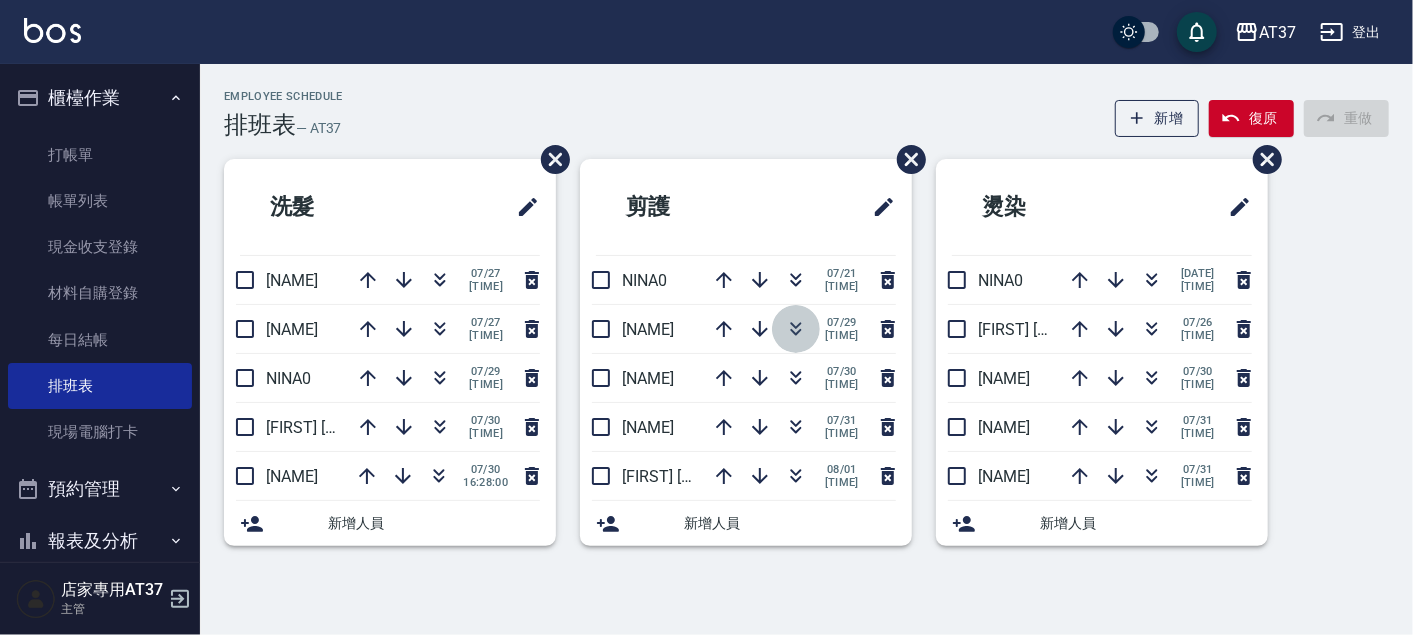 click 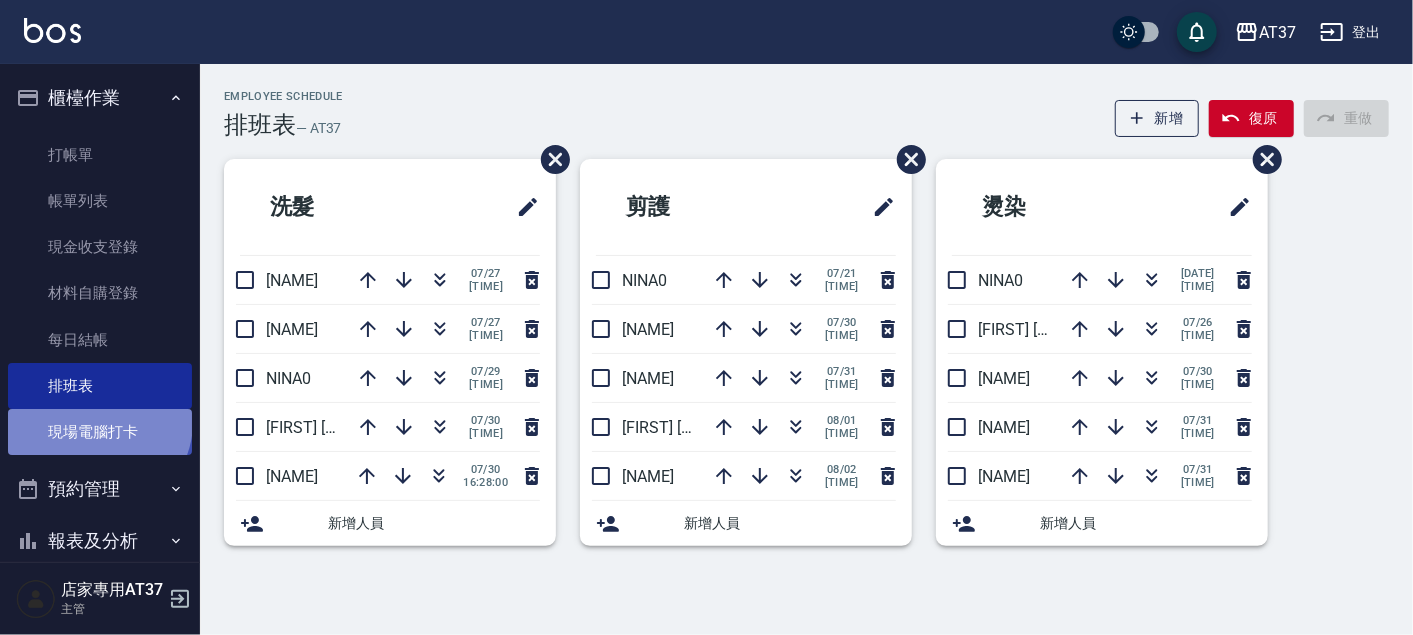click on "現場電腦打卡" at bounding box center (100, 432) 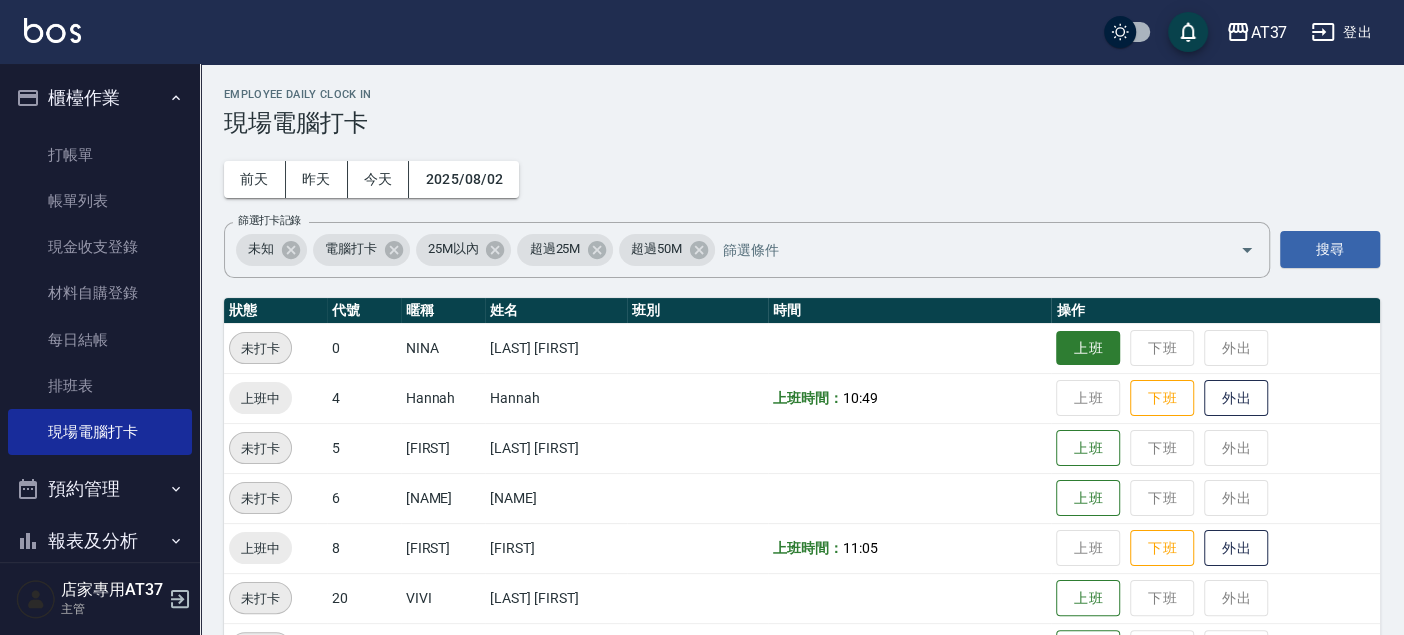 click on "上班" at bounding box center [1088, 348] 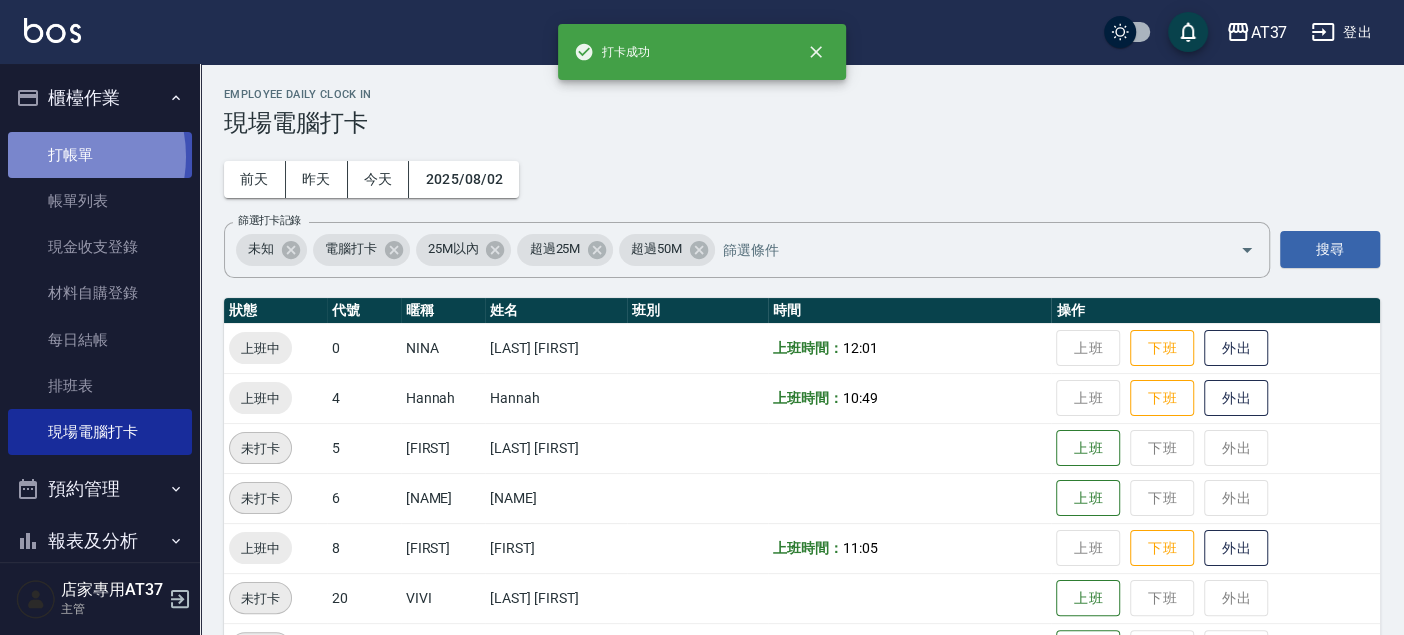 click on "打帳單" at bounding box center [100, 155] 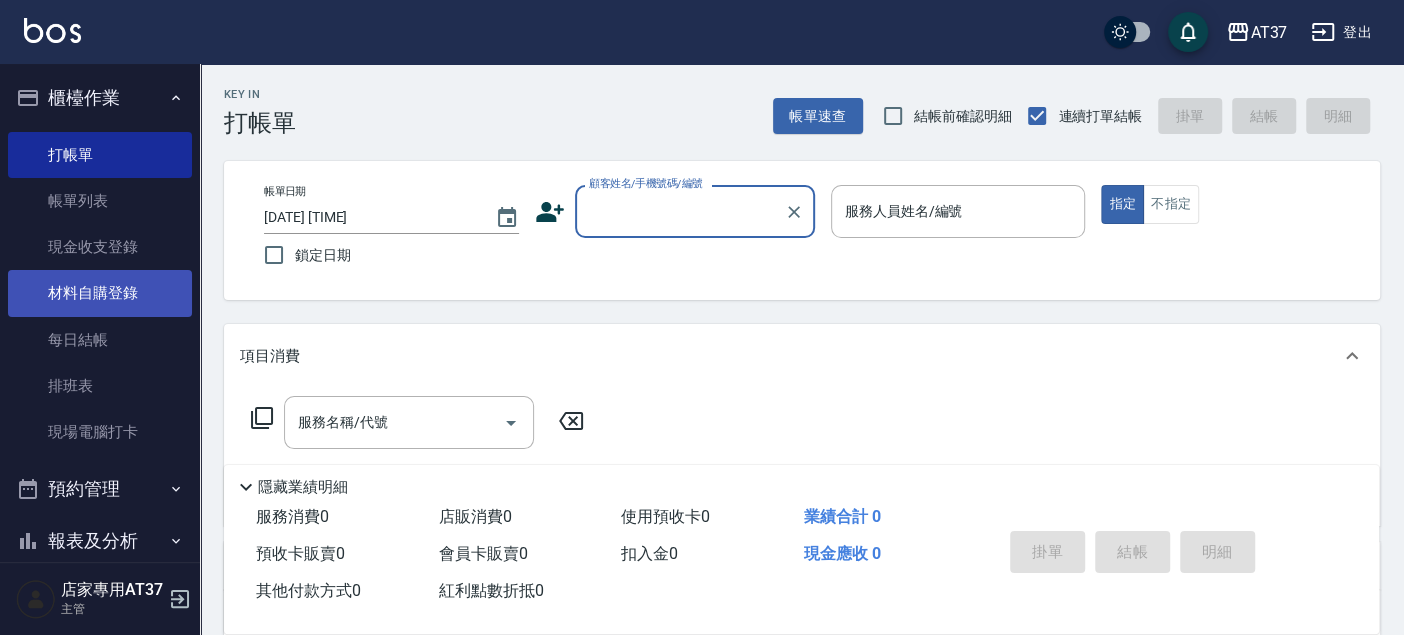 click on "材料自購登錄" at bounding box center (100, 293) 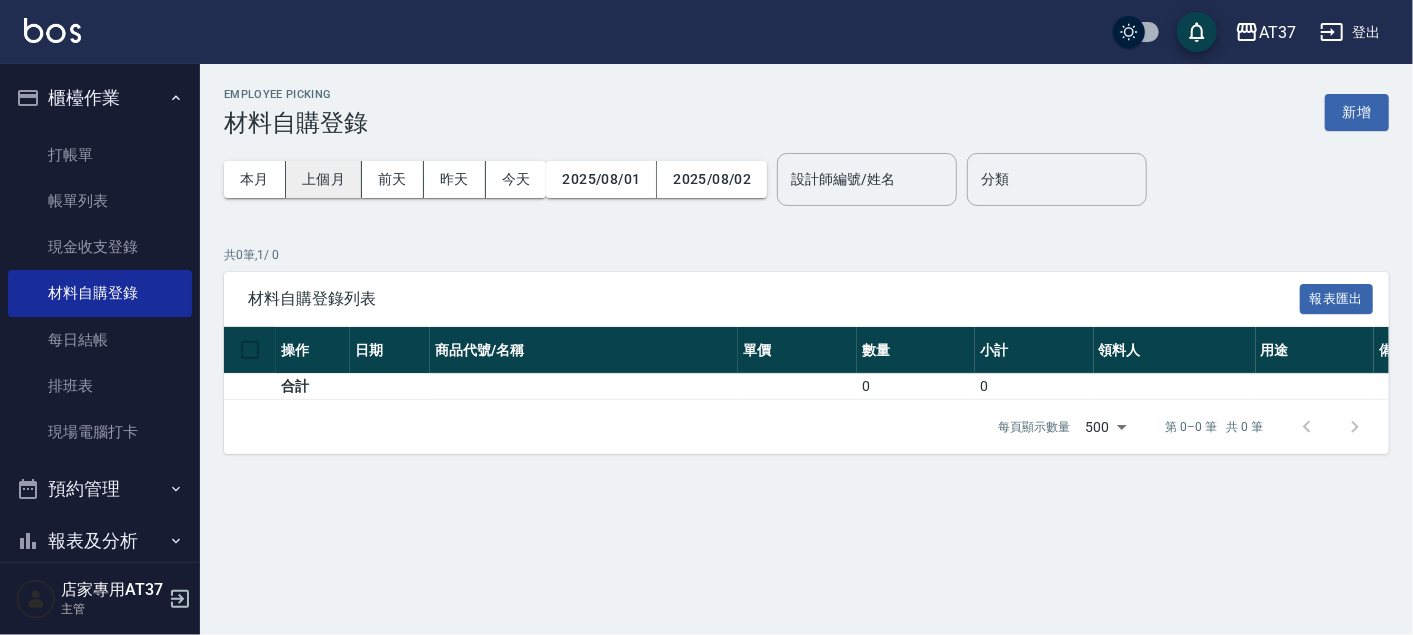 click on "上個月" at bounding box center [324, 179] 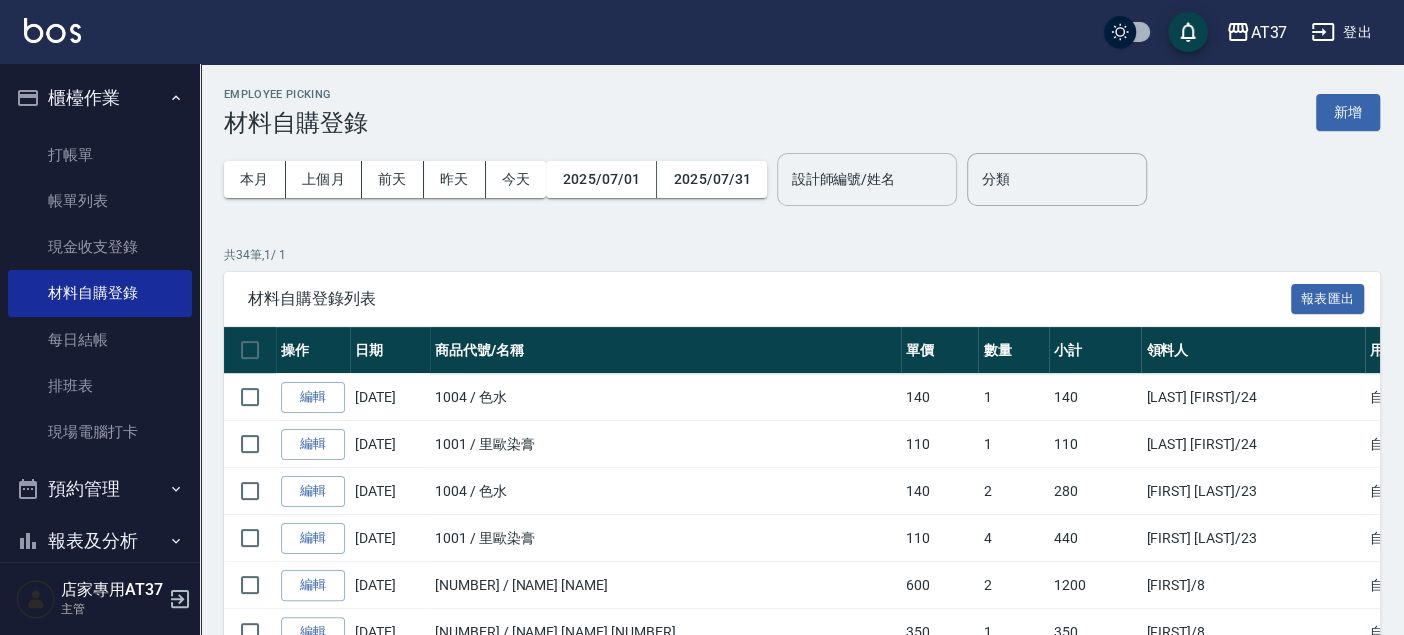 click on "設計師編號/姓名" at bounding box center [867, 179] 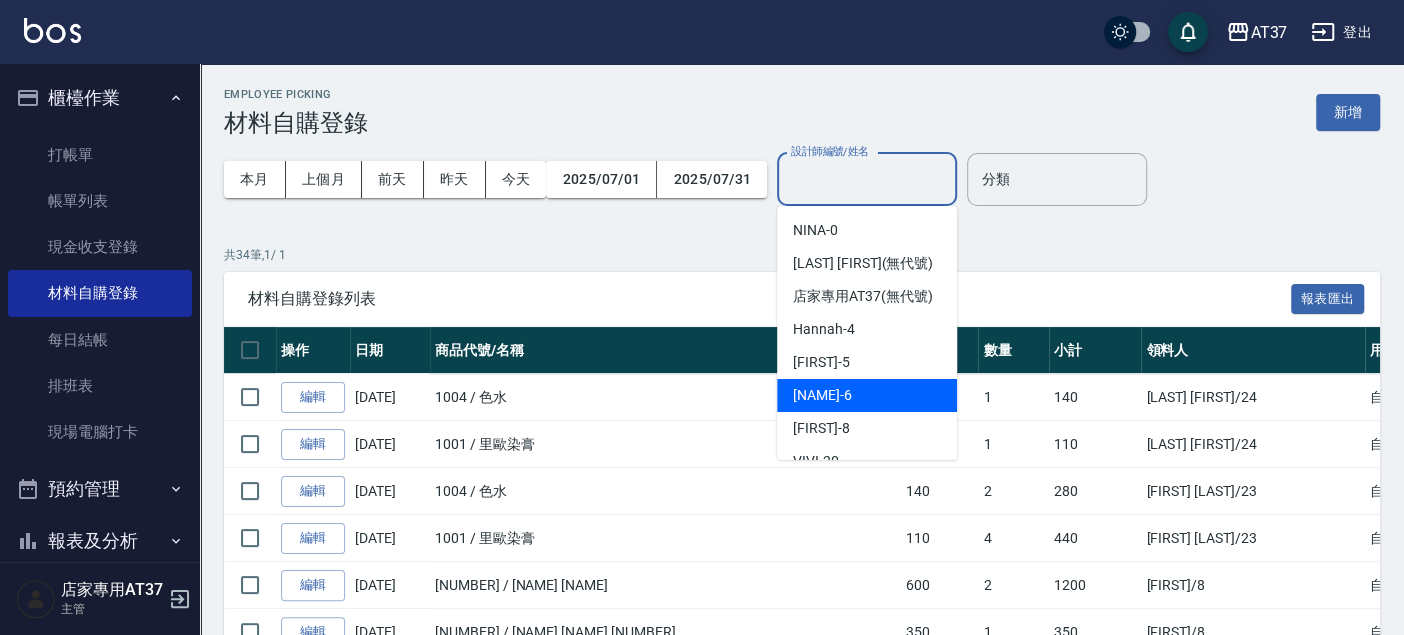 click on "[NAME] - [NUMBER]" at bounding box center (867, 395) 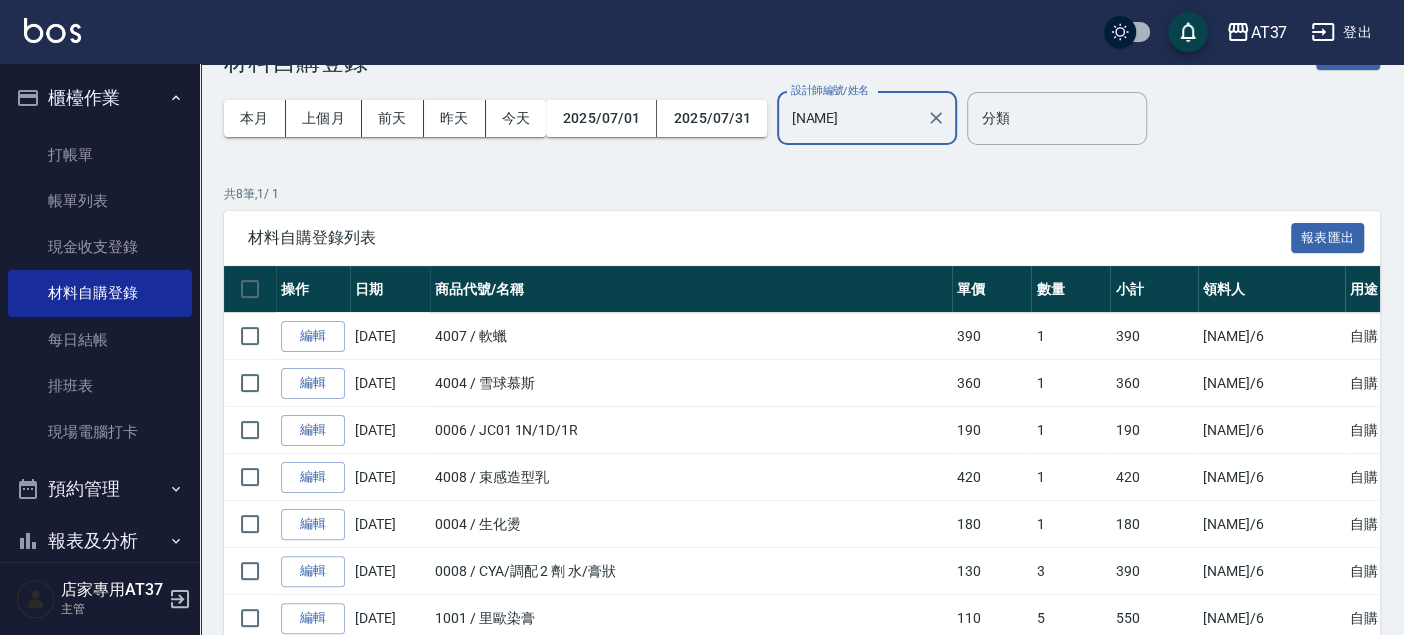 scroll, scrollTop: 0, scrollLeft: 0, axis: both 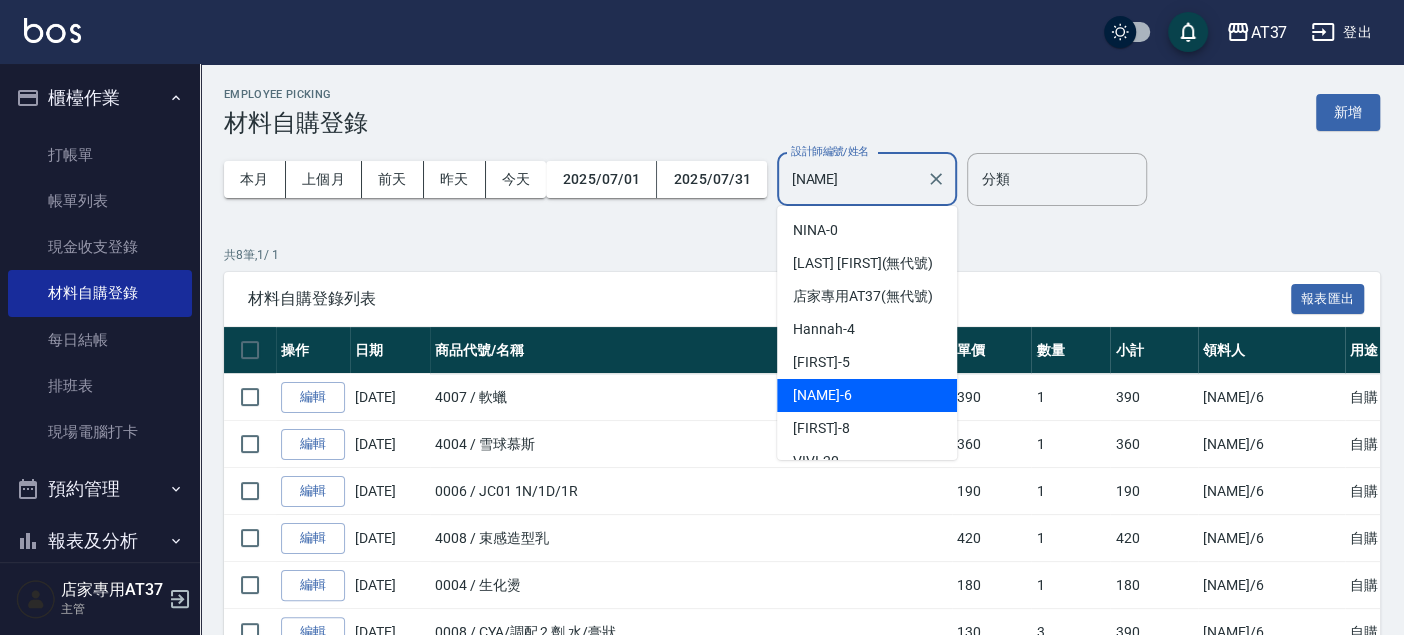 click on "[NAME]" at bounding box center [852, 179] 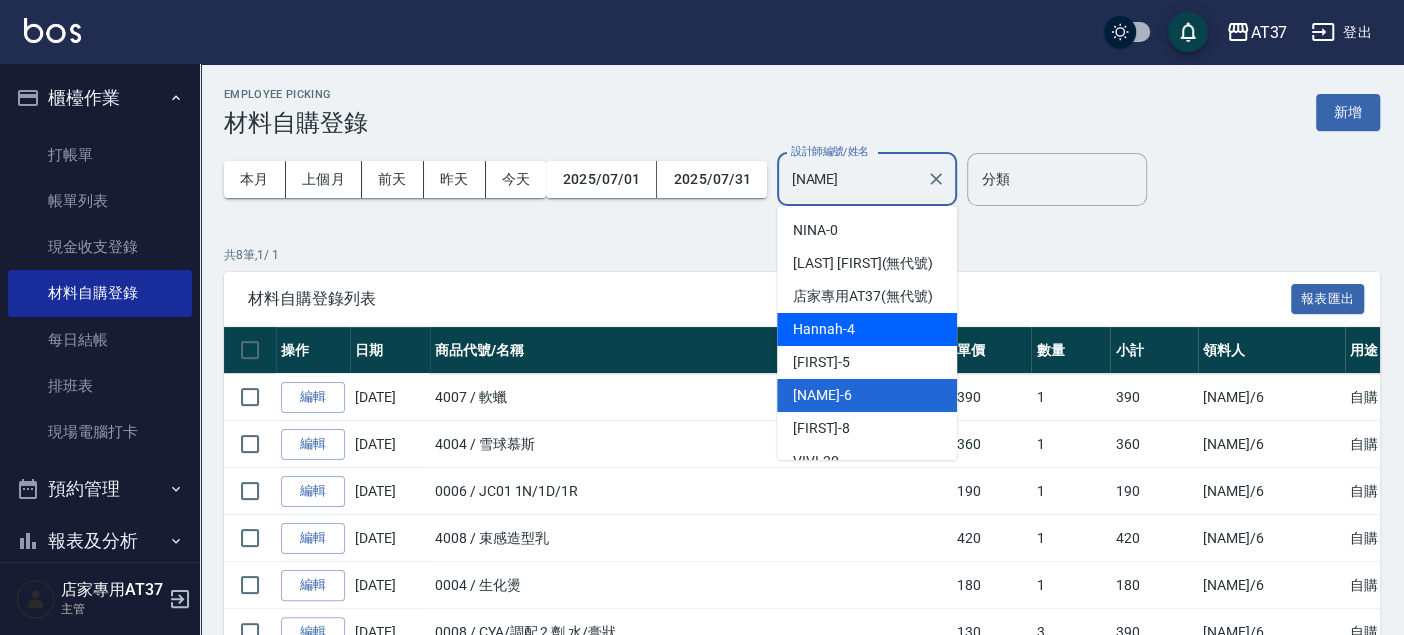 click on "[NAME] - [NUMBER]" at bounding box center [867, 329] 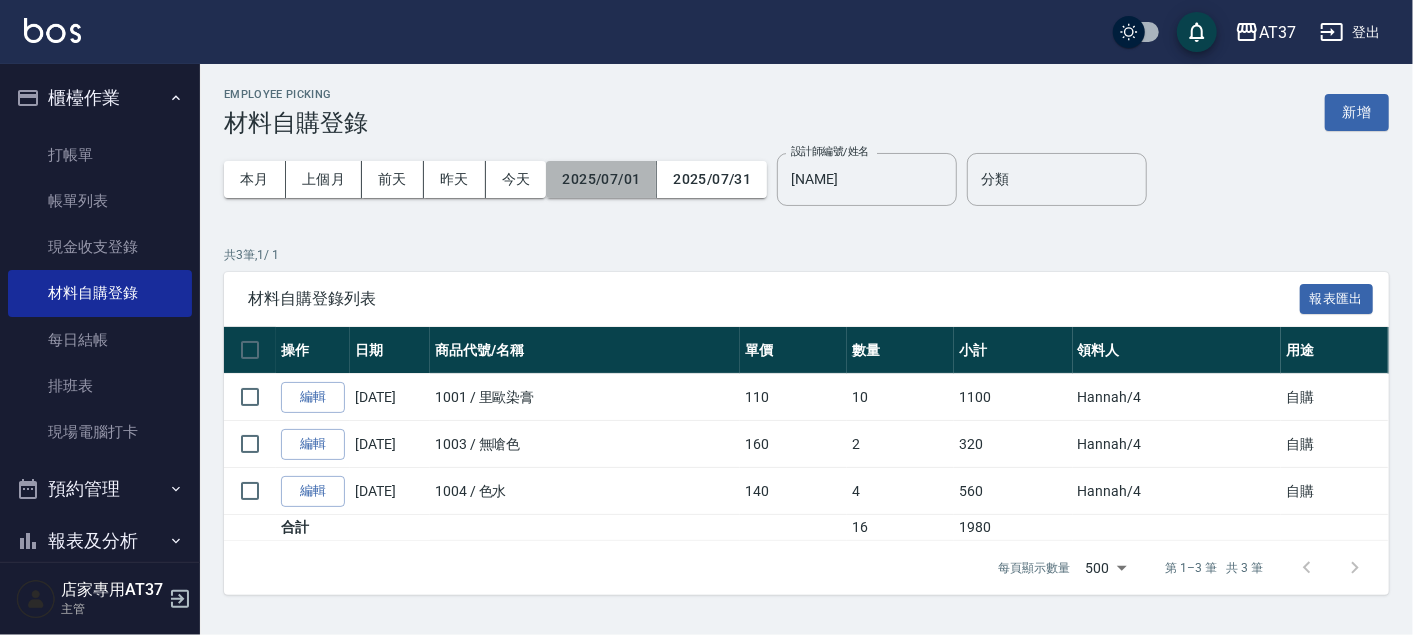 click on "2025/07/01" at bounding box center [601, 179] 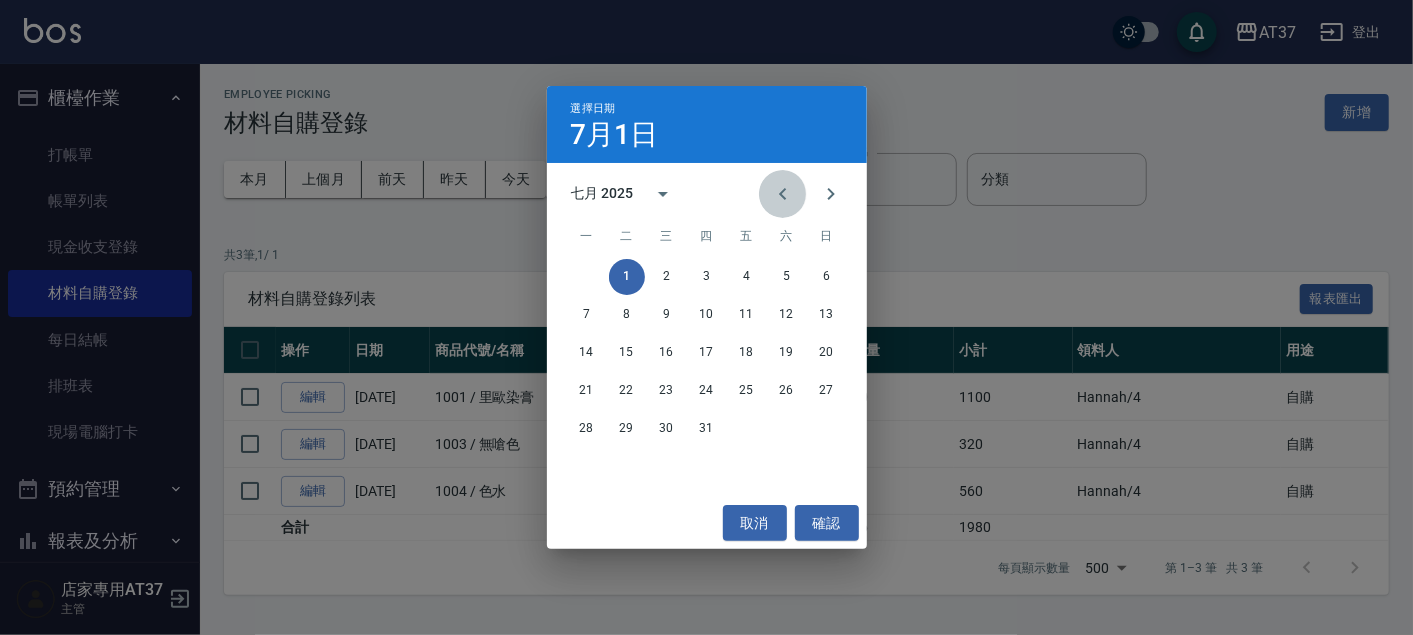 click 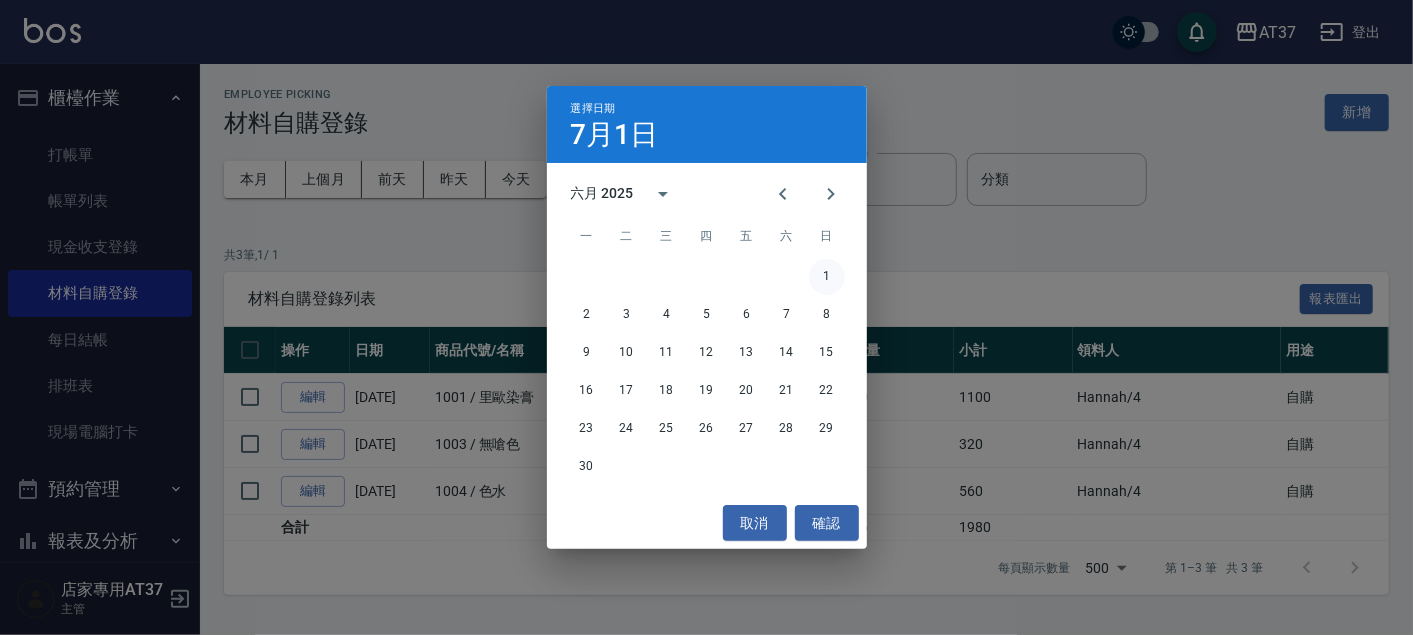 click on "1" at bounding box center (827, 277) 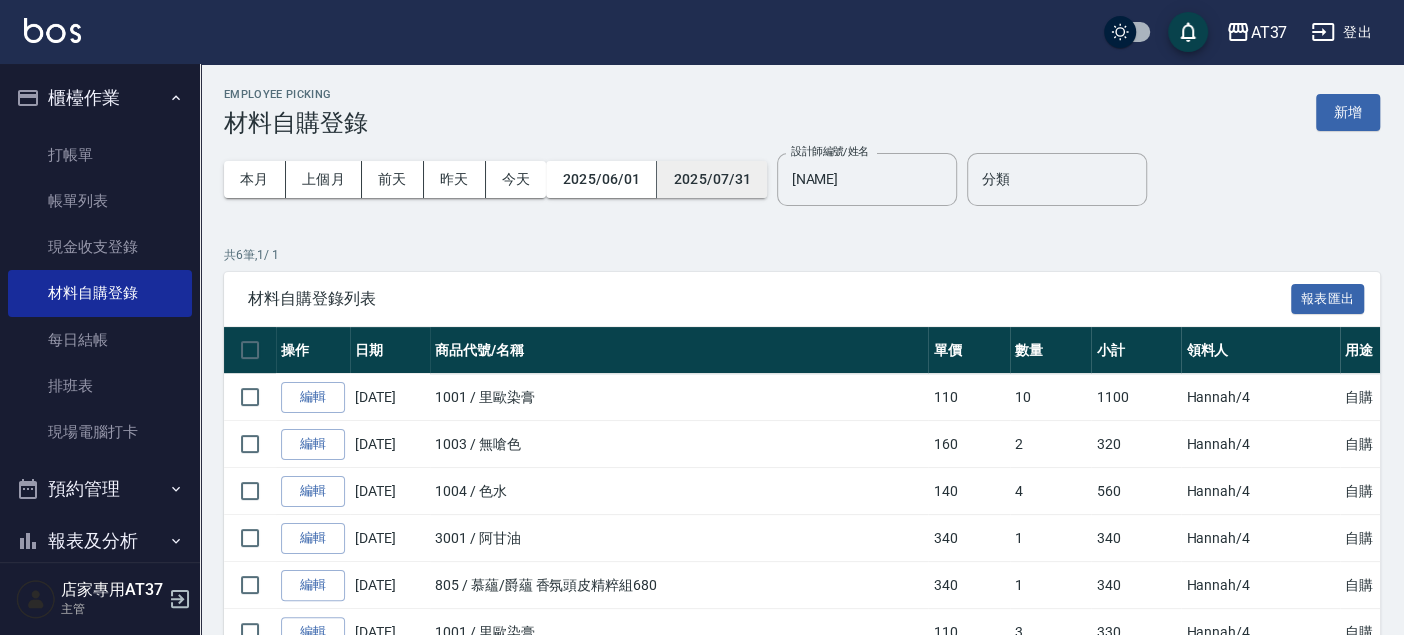 click on "2025/07/31" at bounding box center [712, 179] 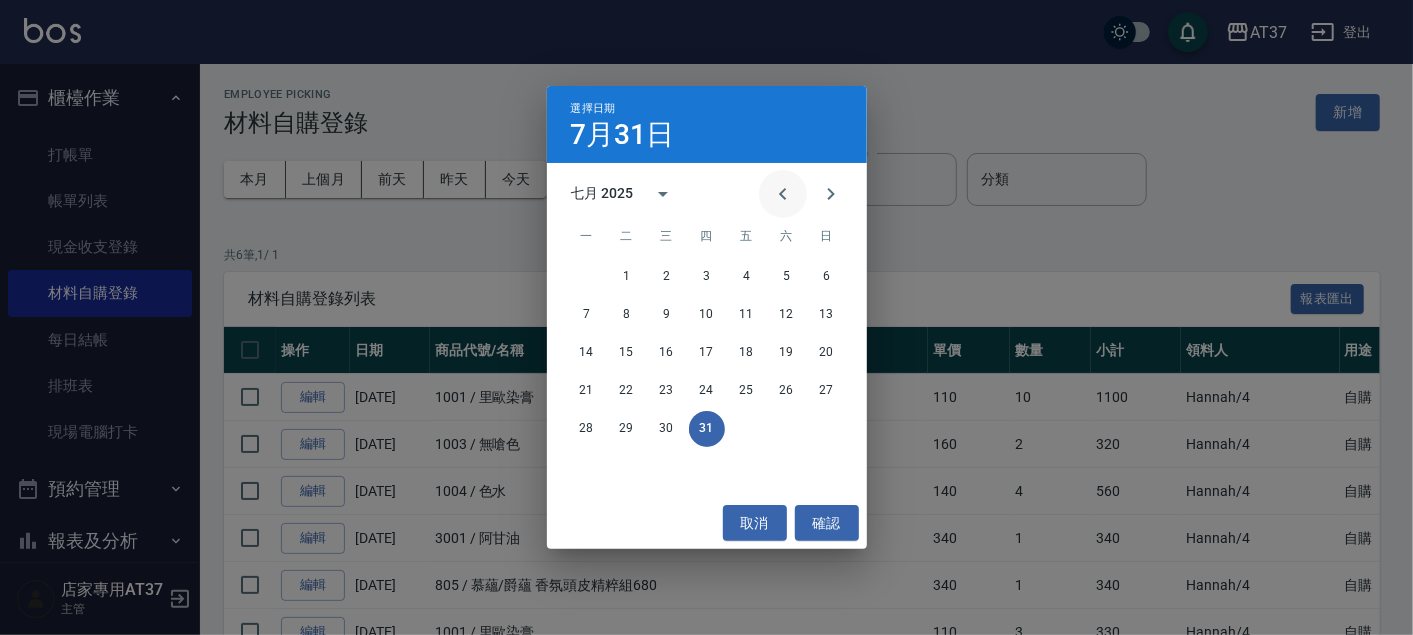 click 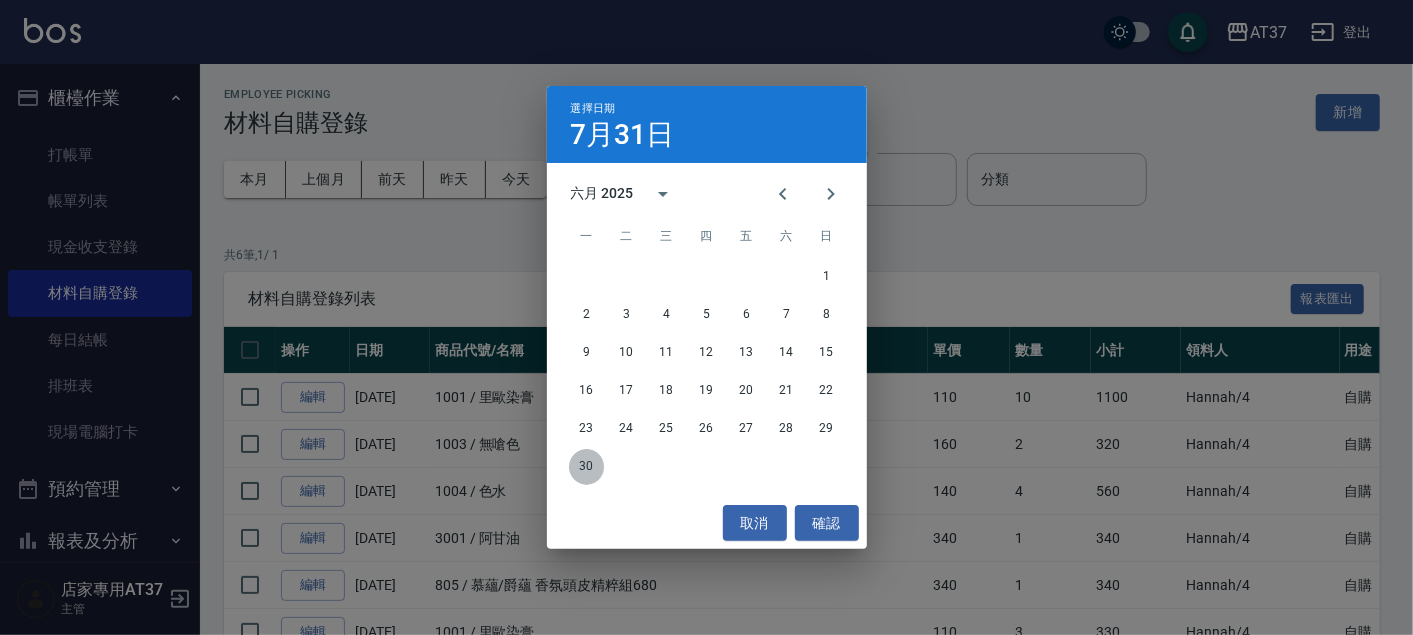click on "30" at bounding box center [587, 467] 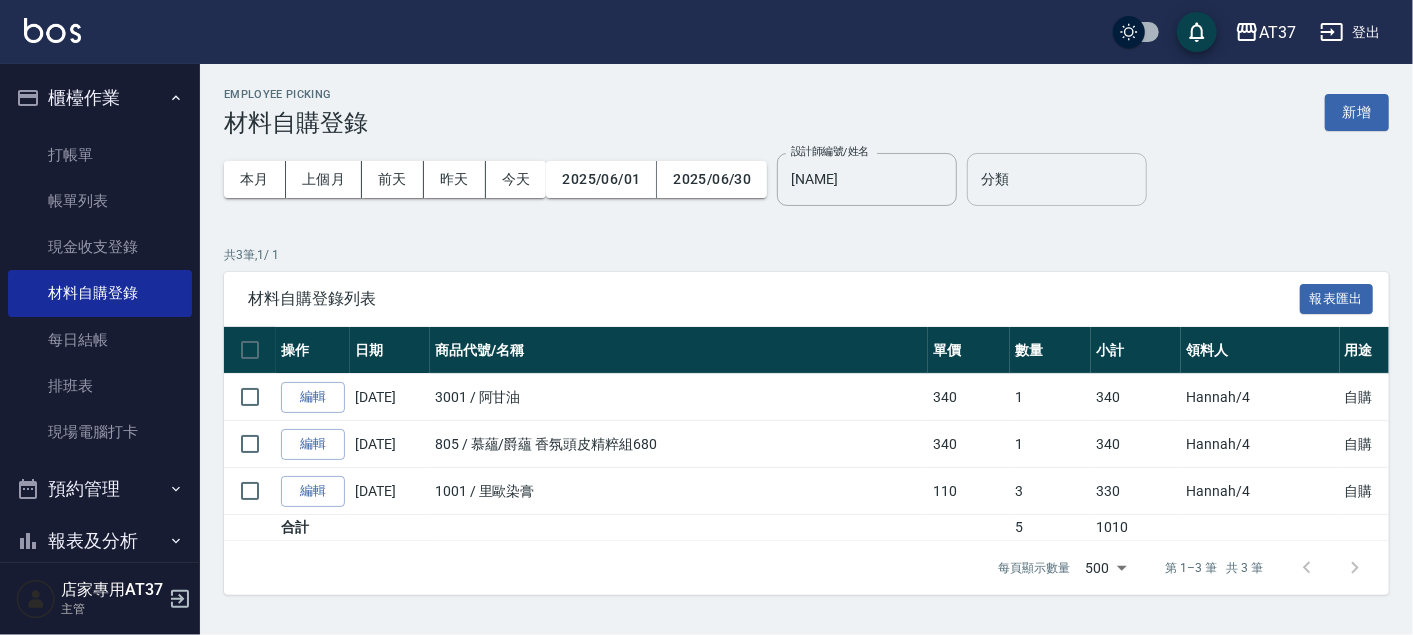 click on "分類" at bounding box center [1057, 179] 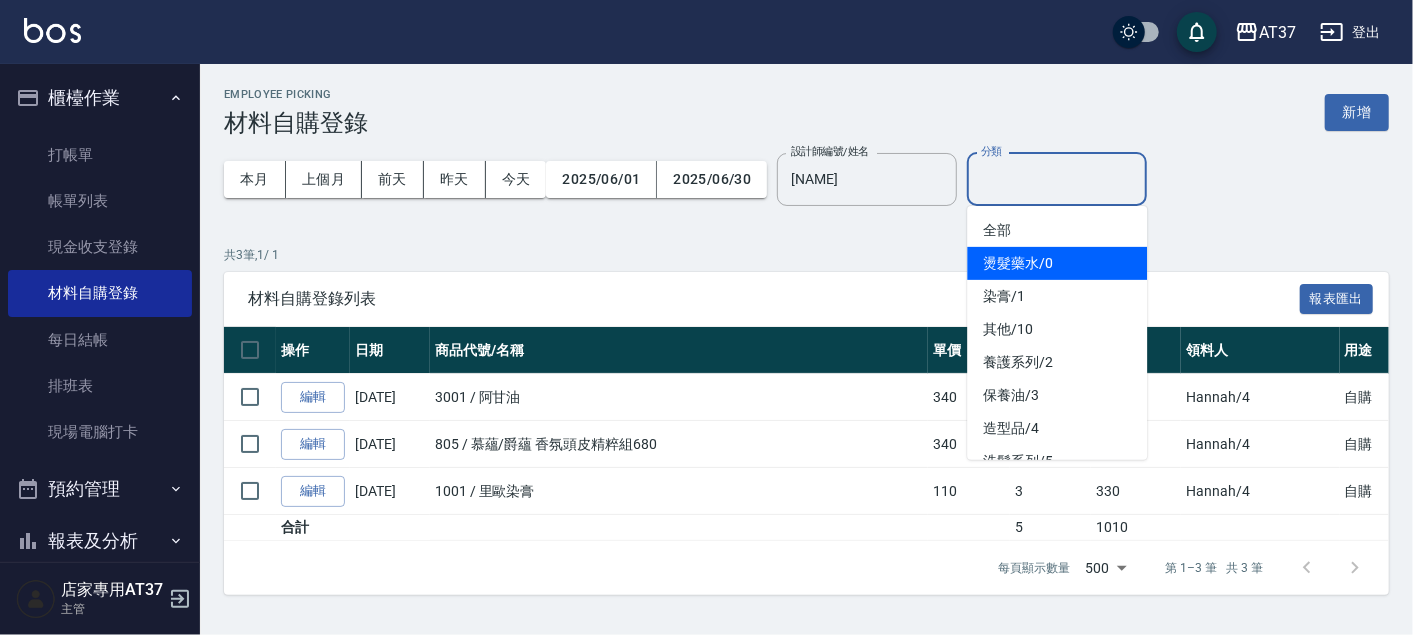 click on "共  3  筆, 1  /   1" at bounding box center (806, 255) 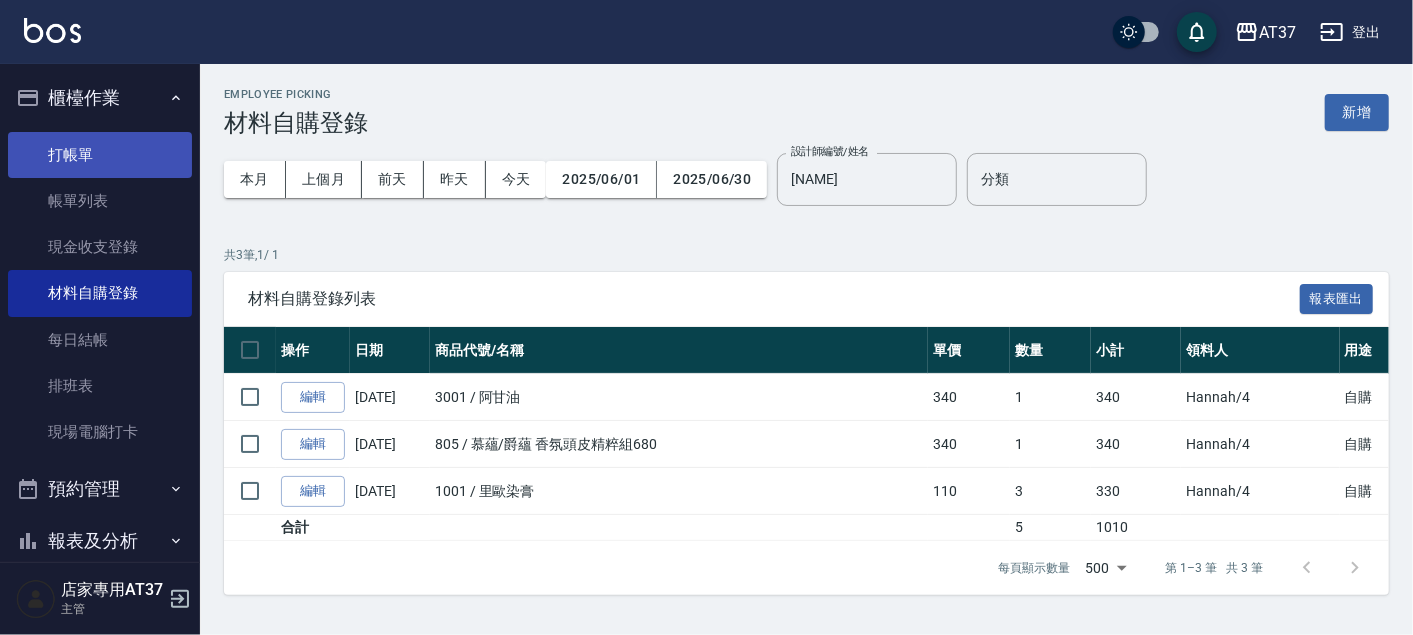 click on "打帳單" at bounding box center (100, 155) 